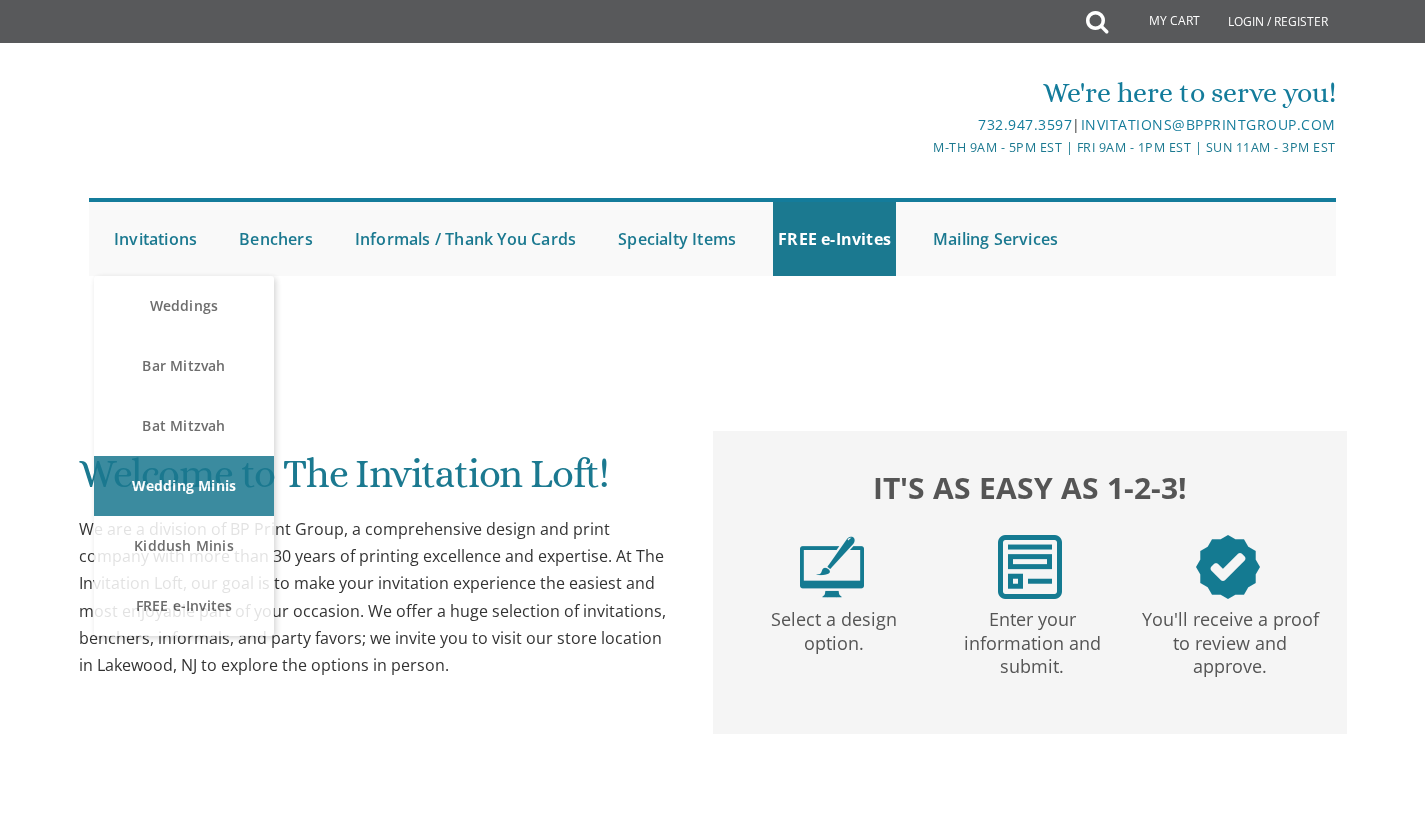 scroll, scrollTop: 0, scrollLeft: 0, axis: both 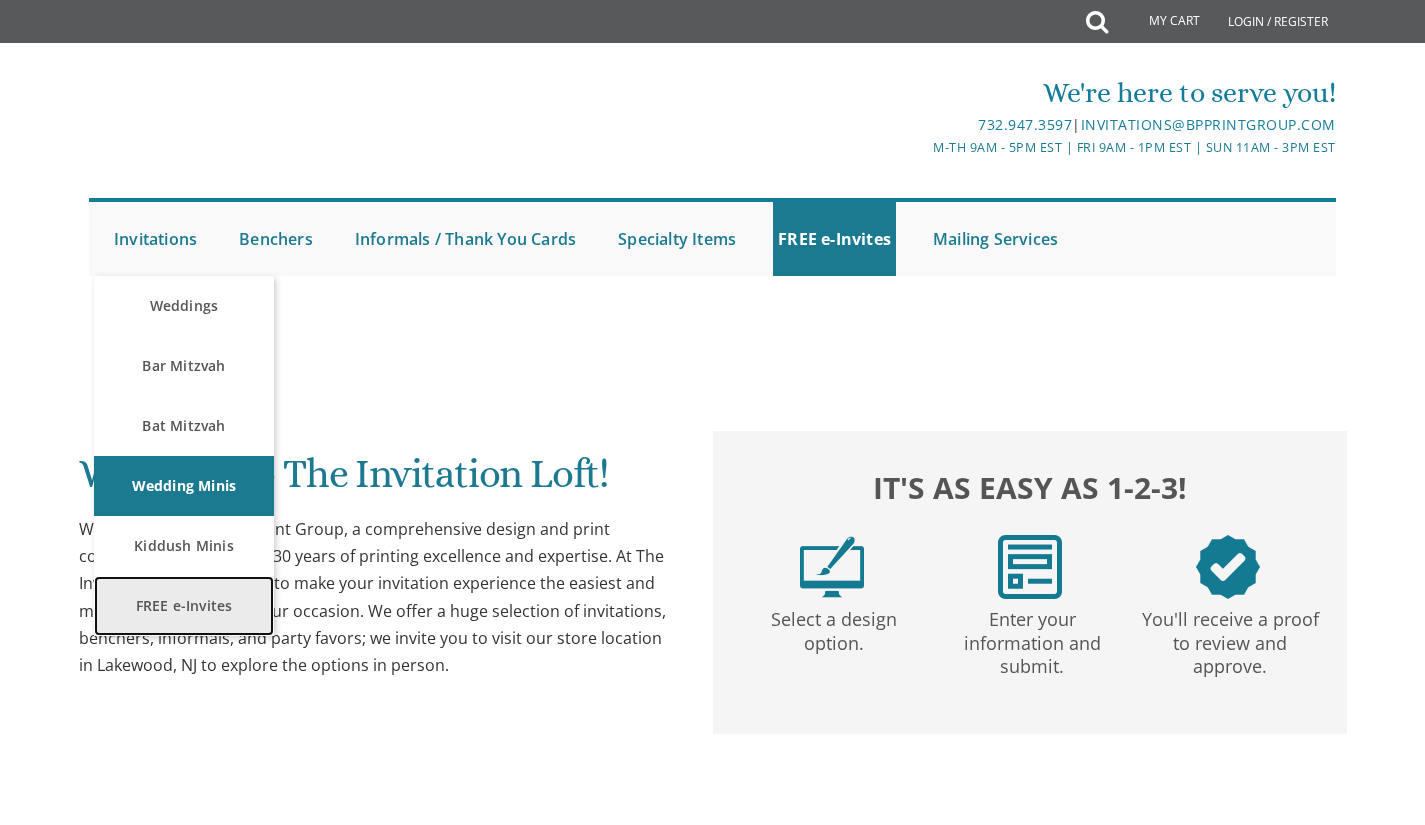 click on "FREE e-Invites" at bounding box center [184, 606] 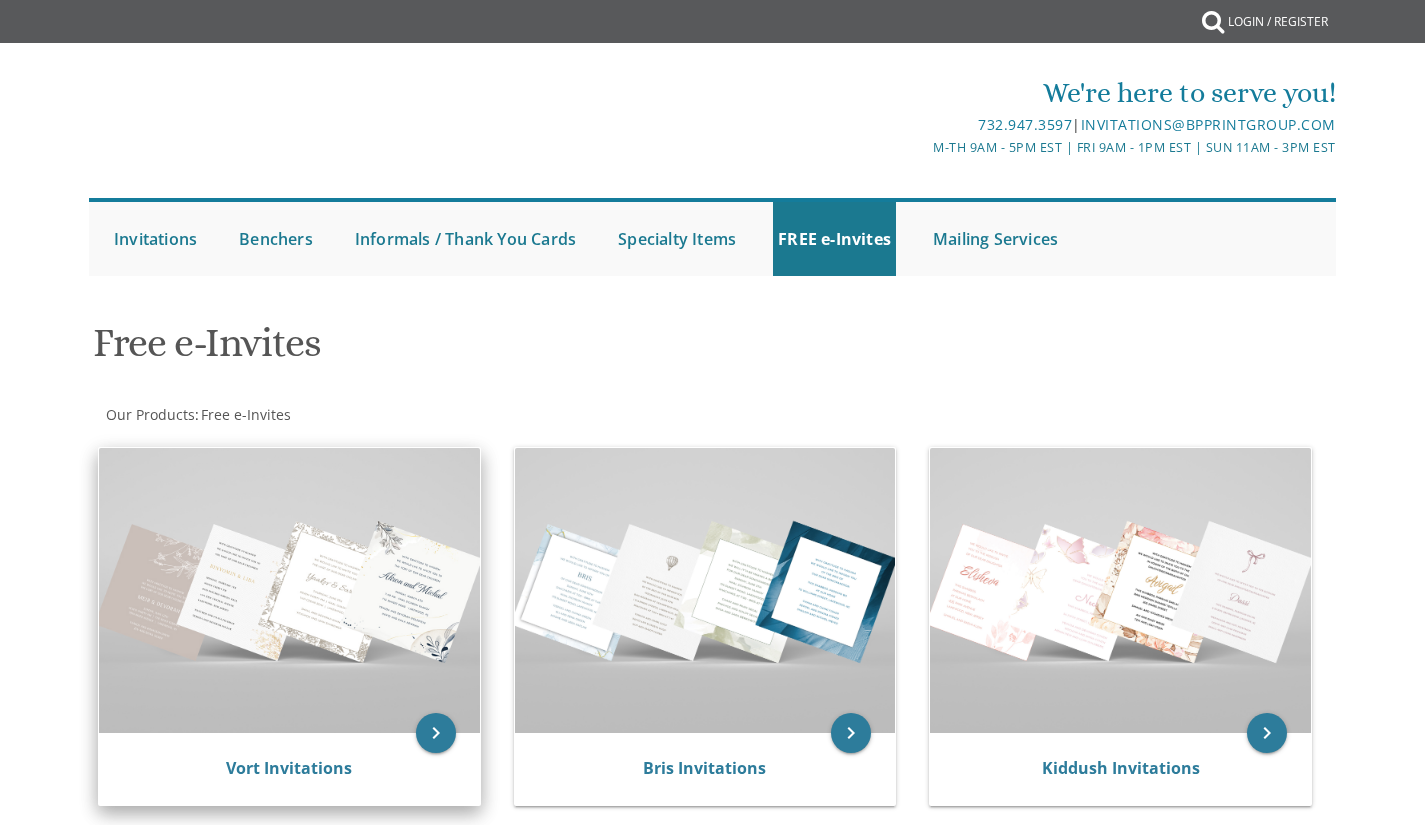 scroll, scrollTop: 0, scrollLeft: 0, axis: both 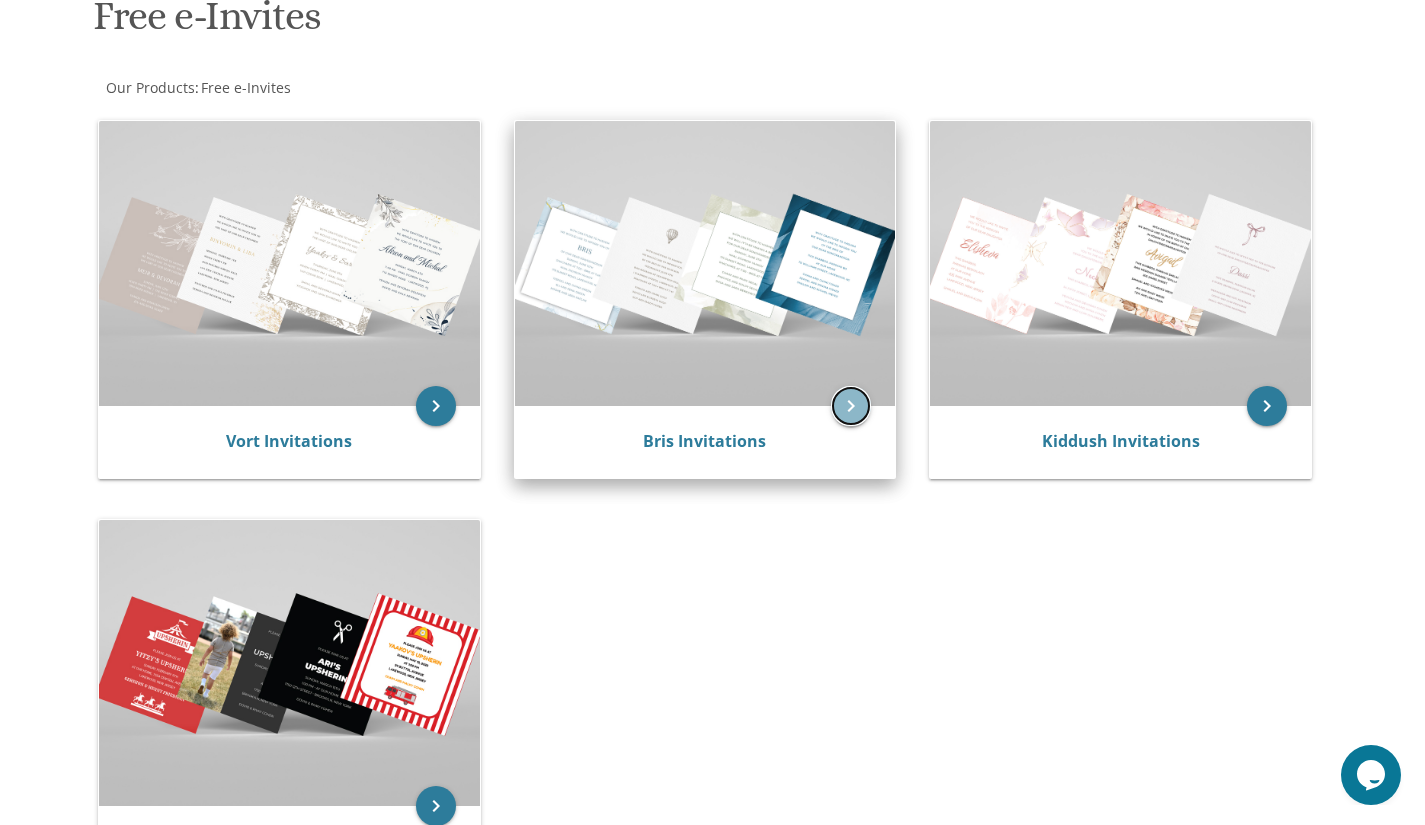 click on "keyboard_arrow_right" at bounding box center (851, 406) 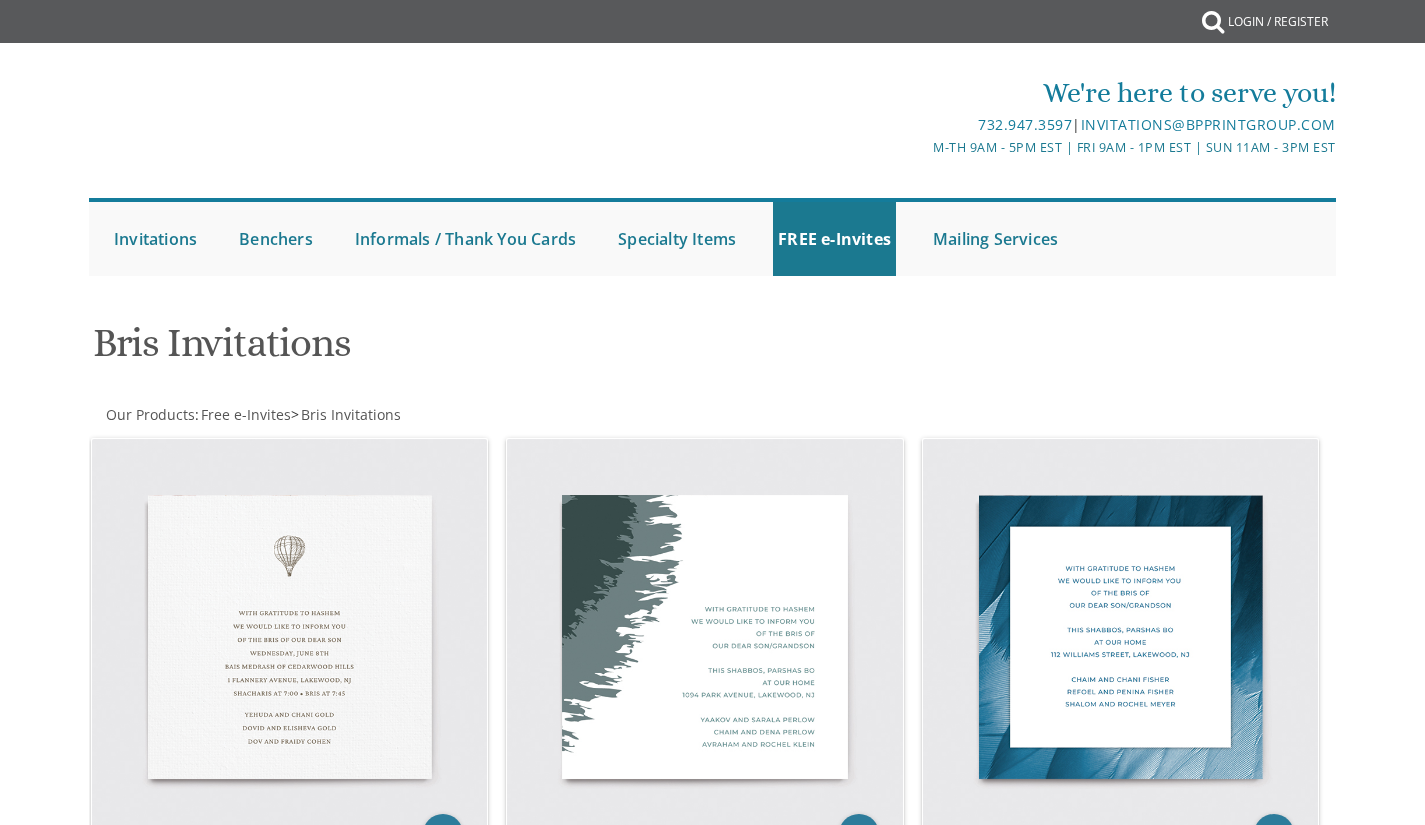 scroll, scrollTop: 0, scrollLeft: 0, axis: both 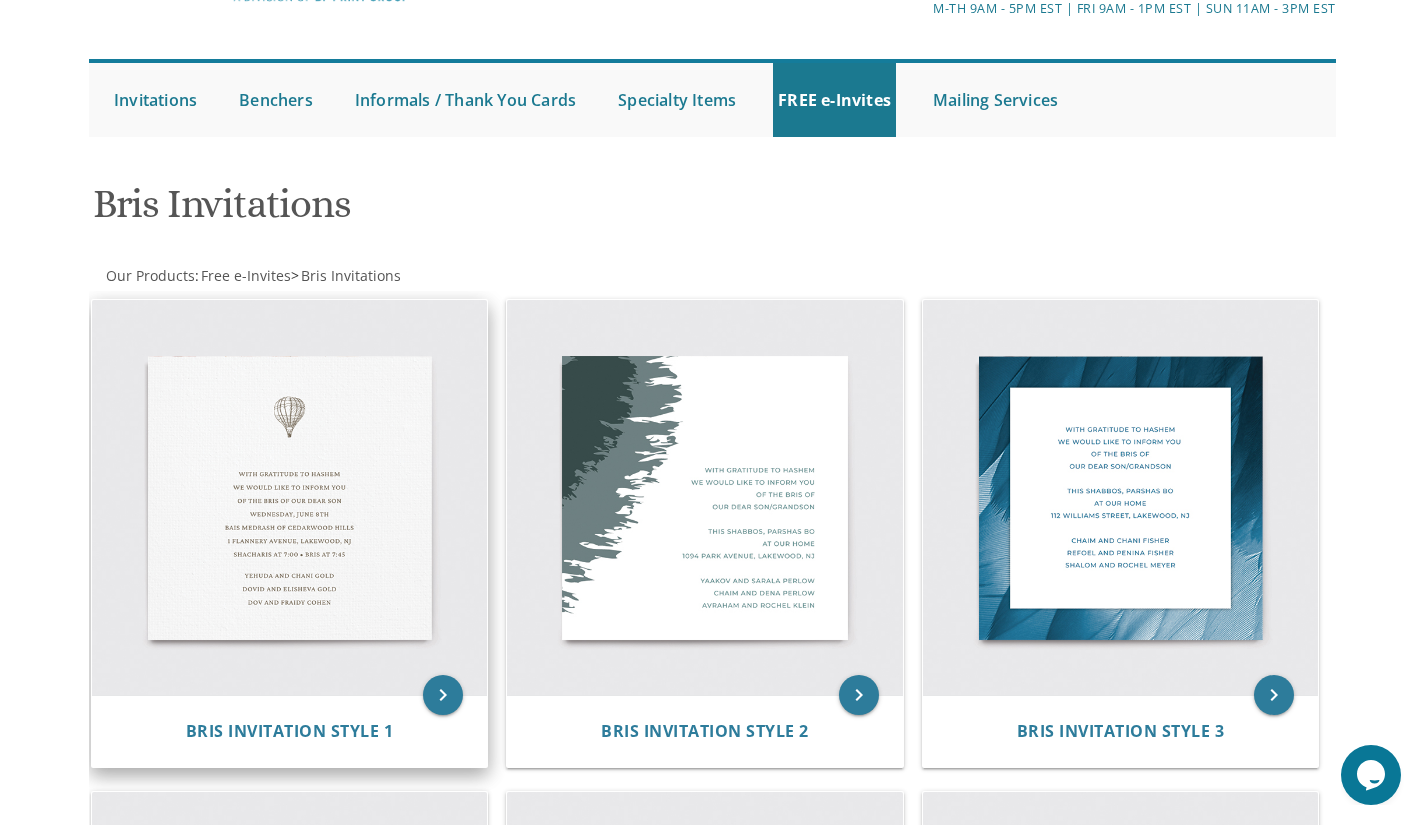 click at bounding box center (290, 498) 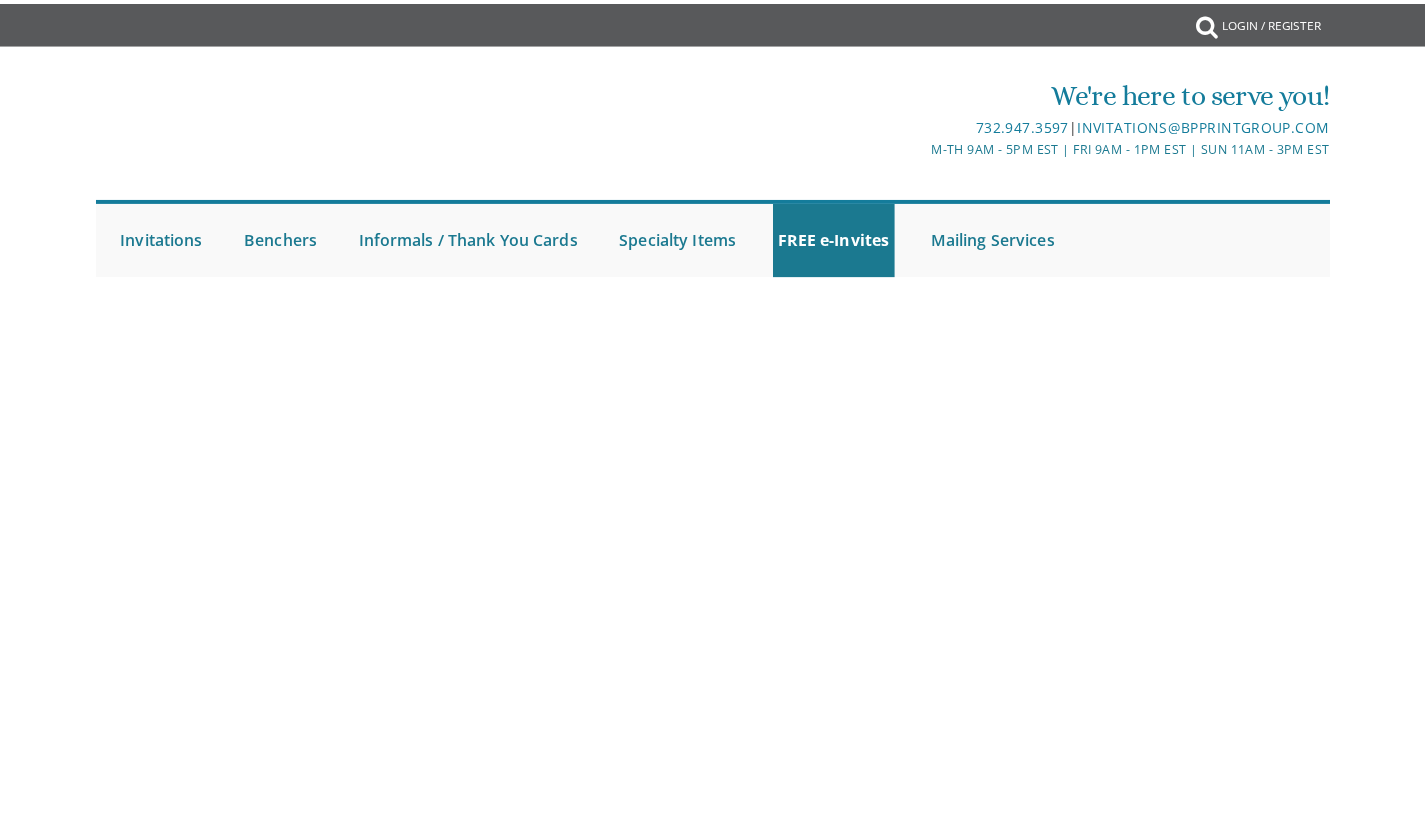 scroll, scrollTop: 0, scrollLeft: 0, axis: both 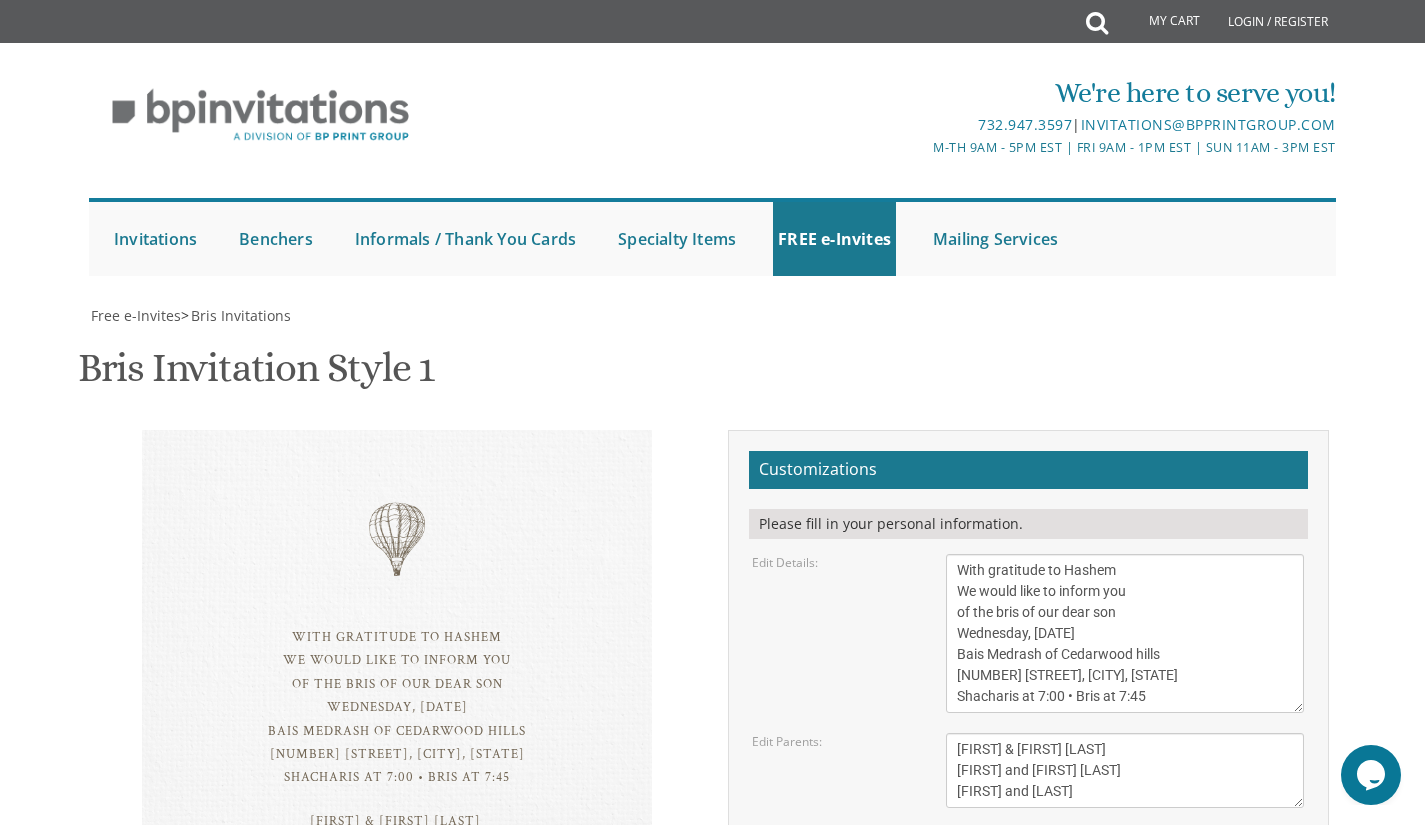 click on "With gratitude to Hashem
We would like to inform you
of the bris of our dear son
Wednesday, [DATE]
Bais Medrash of Cedarwood hills
[NUMBER] [STREET], [CITY], [STATE]
Shacharis at 7:00 • Bris at 7:45" at bounding box center [1125, 633] 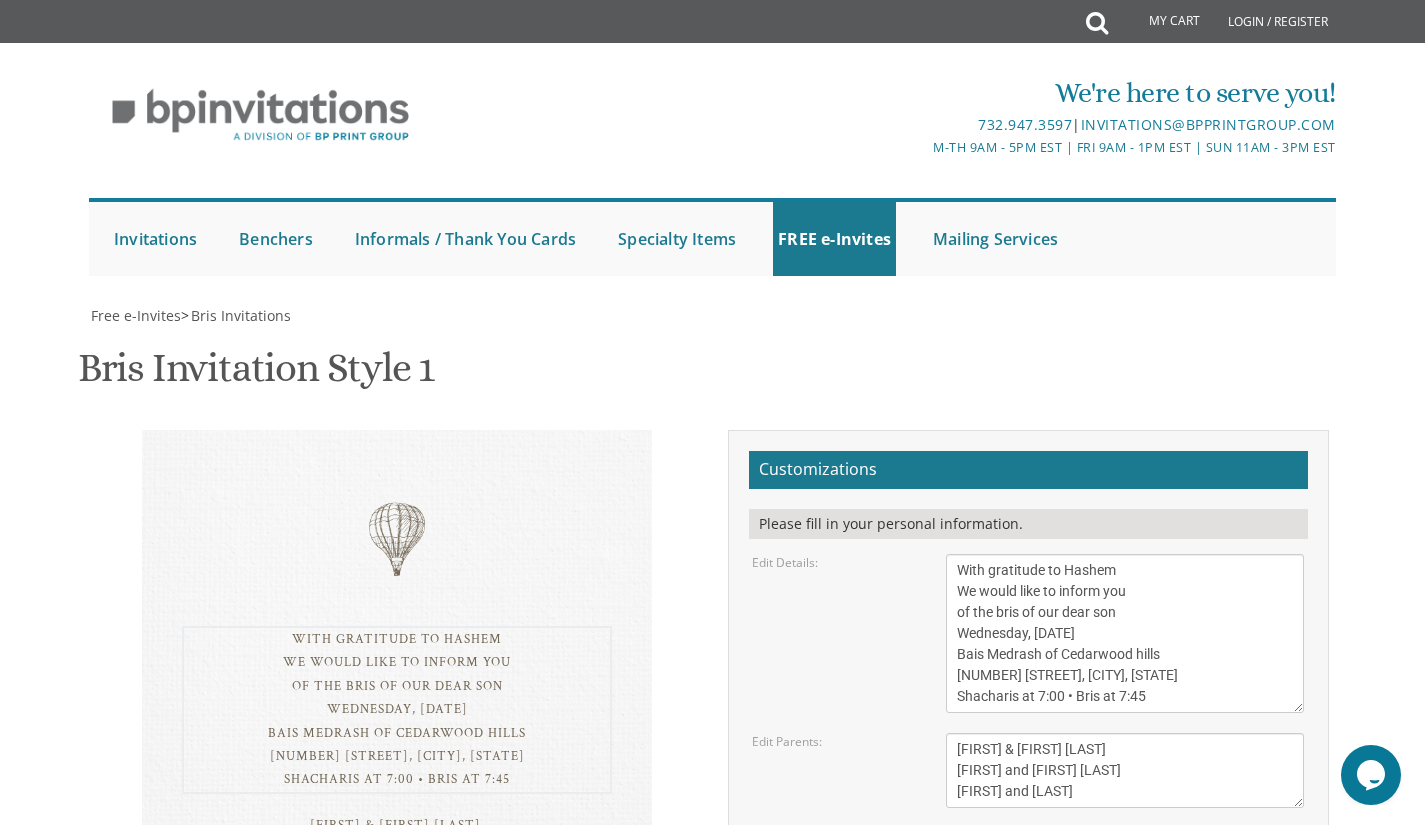 click on "With gratitude to Hashem
We would like to inform you
of the bris of our dear son
Wednesday, [DATE]
Bais Medrash of Cedarwood hills
[NUMBER] [STREET], [CITY], [STATE]
Shacharis at 7:00 • Bris at 7:45" at bounding box center [1125, 633] 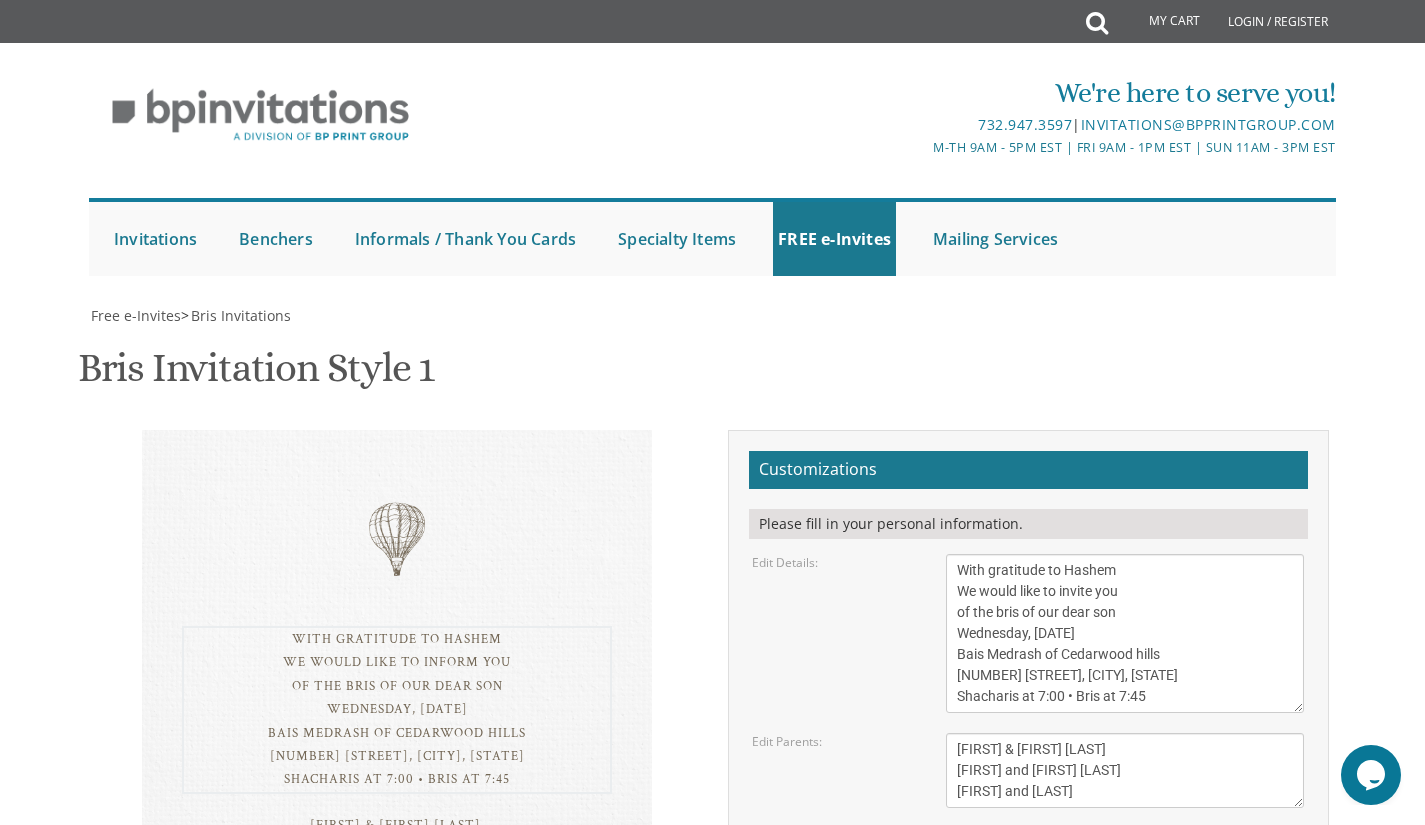 click on "With gratitude to Hashem
We would like to inform you
of the bris of our dear son
Wednesday, [DATE]
Bais Medrash of Cedarwood hills
[NUMBER] [STREET], [CITY], [STATE]
Shacharis at 7:00 • Bris at 7:45" at bounding box center (1125, 633) 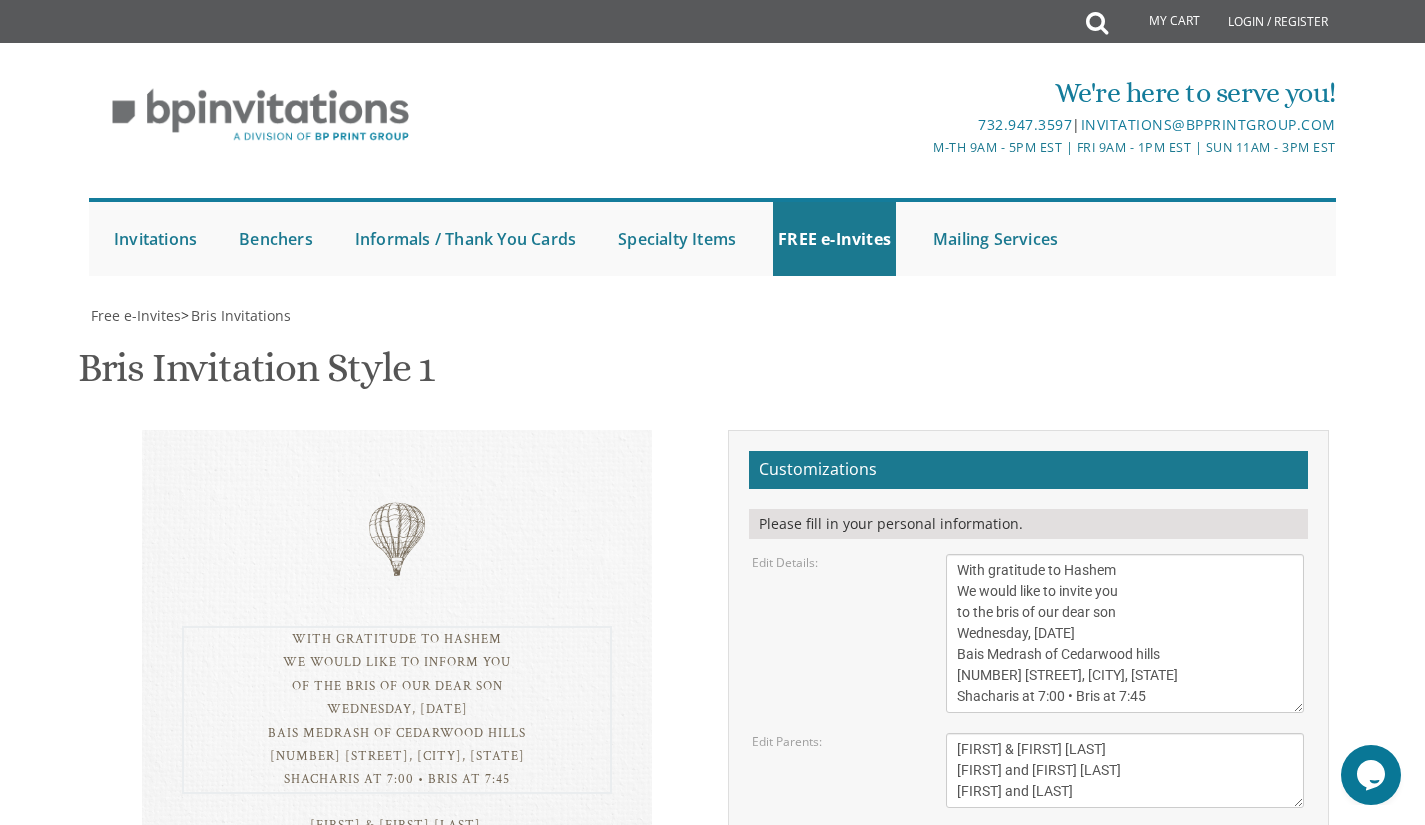 click on "With gratitude to Hashem
We would like to inform you
of the bris of our dear son
Wednesday, [DATE]
Bais Medrash of Cedarwood hills
[NUMBER] [STREET], [CITY], [STATE]
Shacharis at 7:00 • Bris at 7:45" at bounding box center (1125, 633) 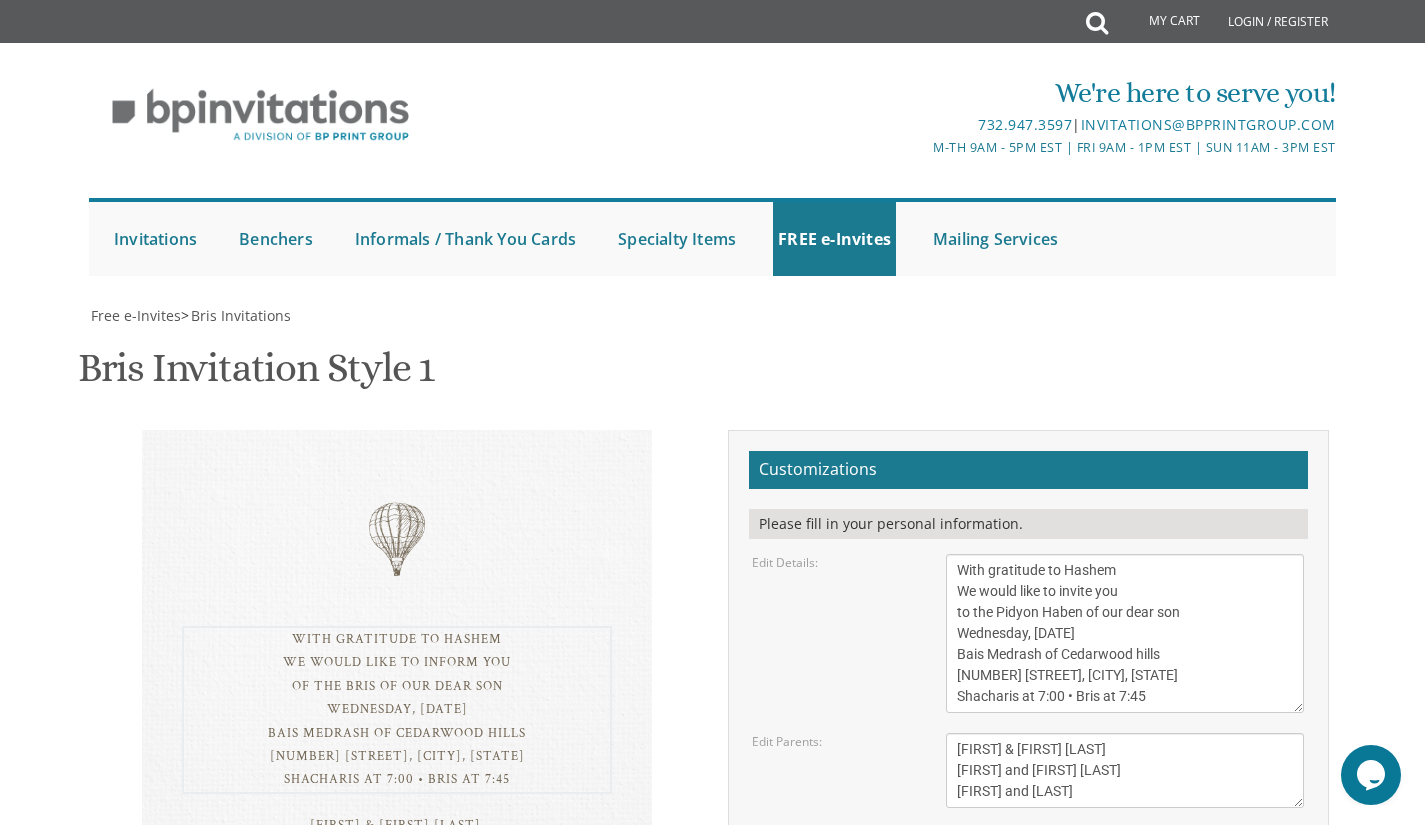 scroll, scrollTop: 134, scrollLeft: 0, axis: vertical 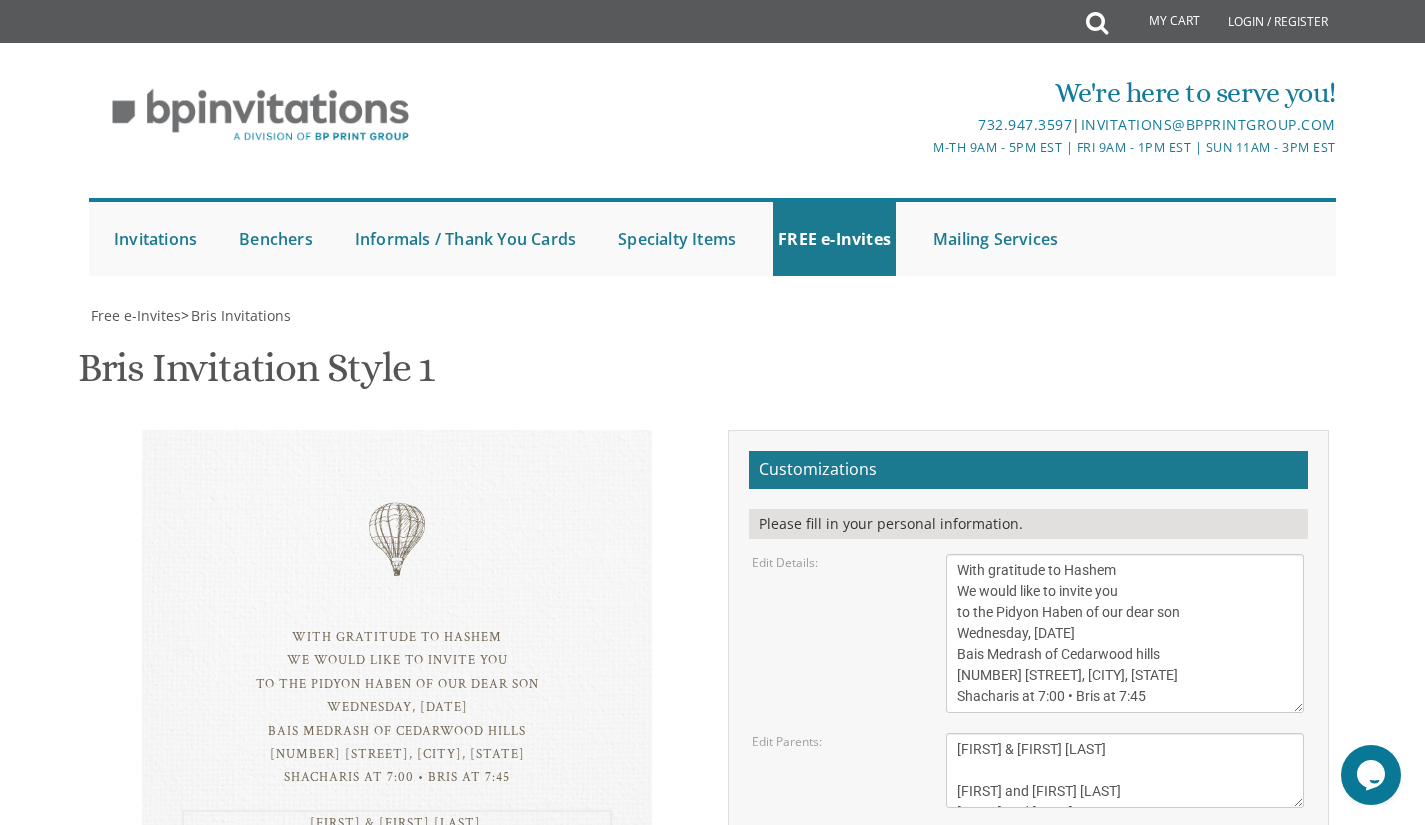 click on "[FIRST] & [FIRST] [LAST]
[FIRST] and [FIRST] [LAST]
[FIRST] and [LAST]" at bounding box center (1125, 770) 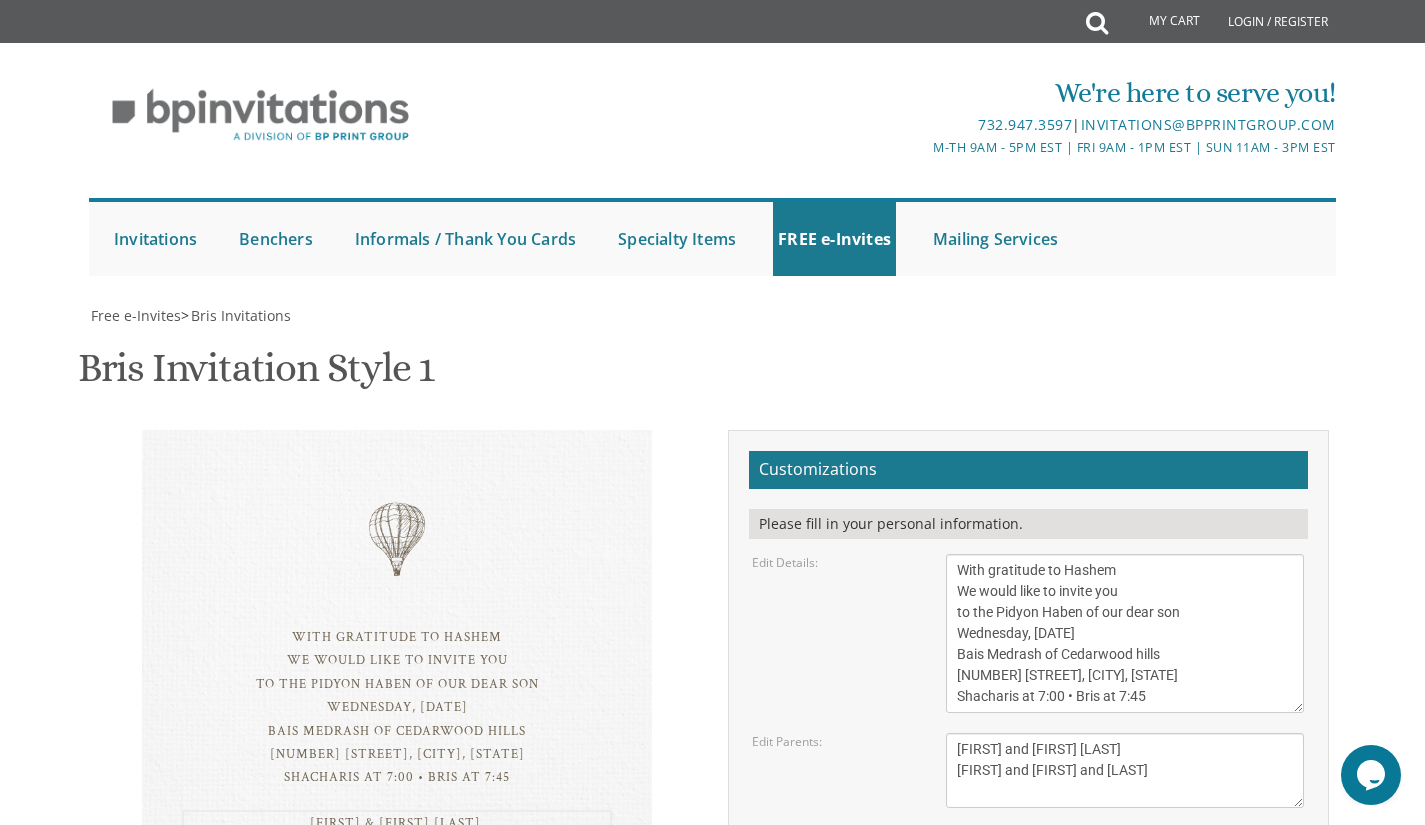 click on "[FIRST] & [FIRST] [LAST]
[FIRST] and [FIRST] [LAST]
[FIRST] and [LAST]" at bounding box center (1125, 770) 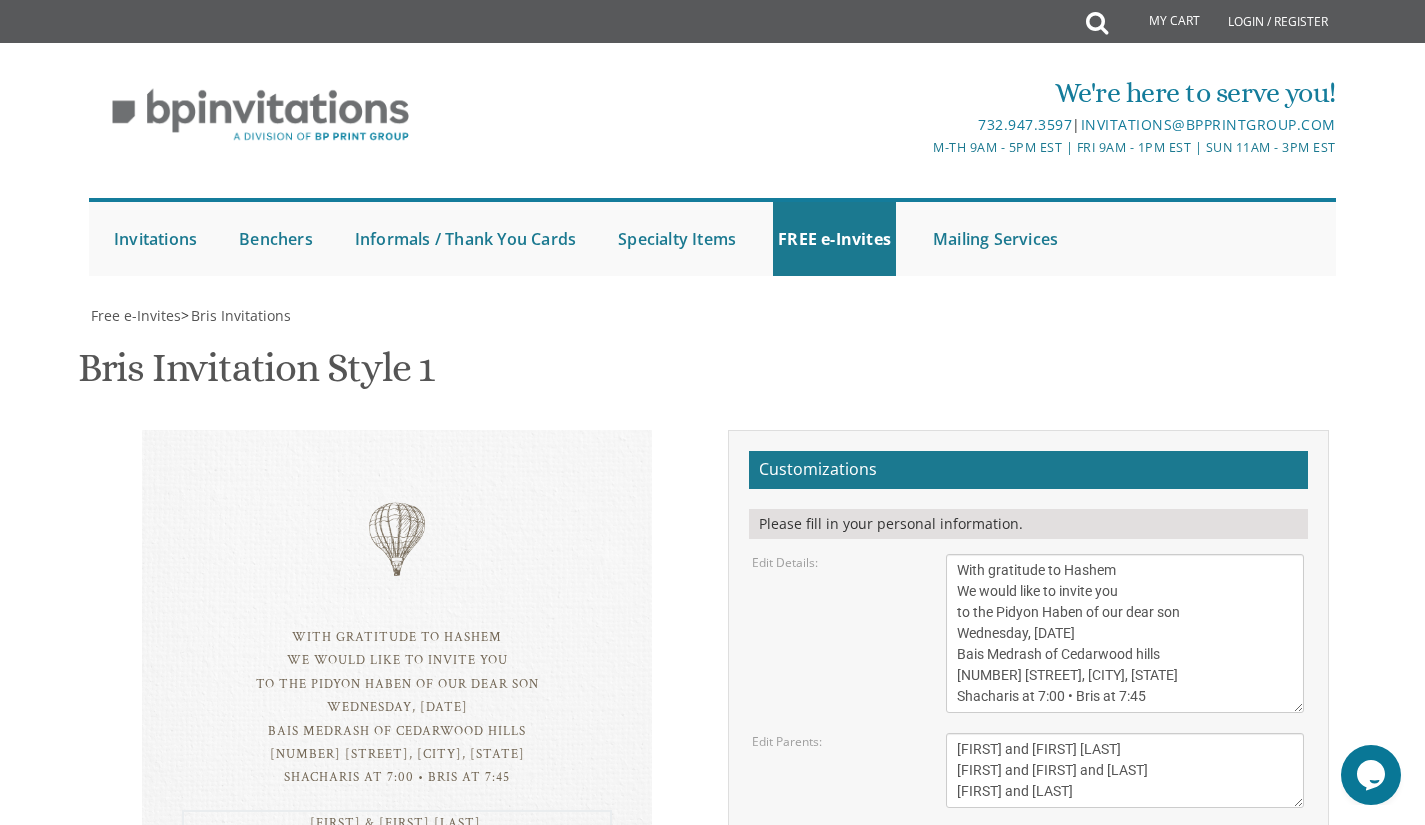 scroll, scrollTop: 230, scrollLeft: 0, axis: vertical 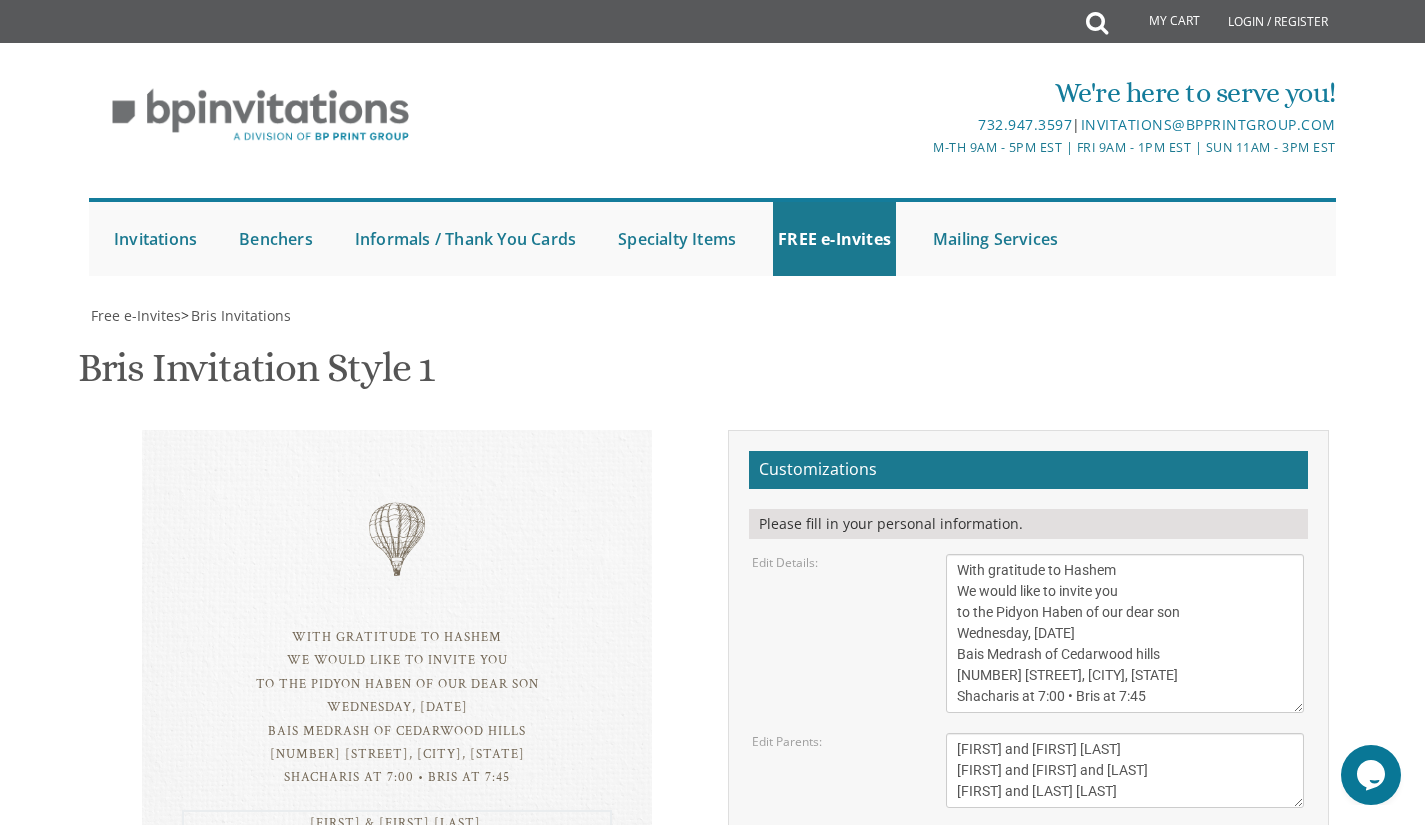 click on "[FIRST] & [FIRST] [LAST]
[FIRST] and [FIRST] [LAST]
[FIRST] and [LAST]" at bounding box center [1125, 770] 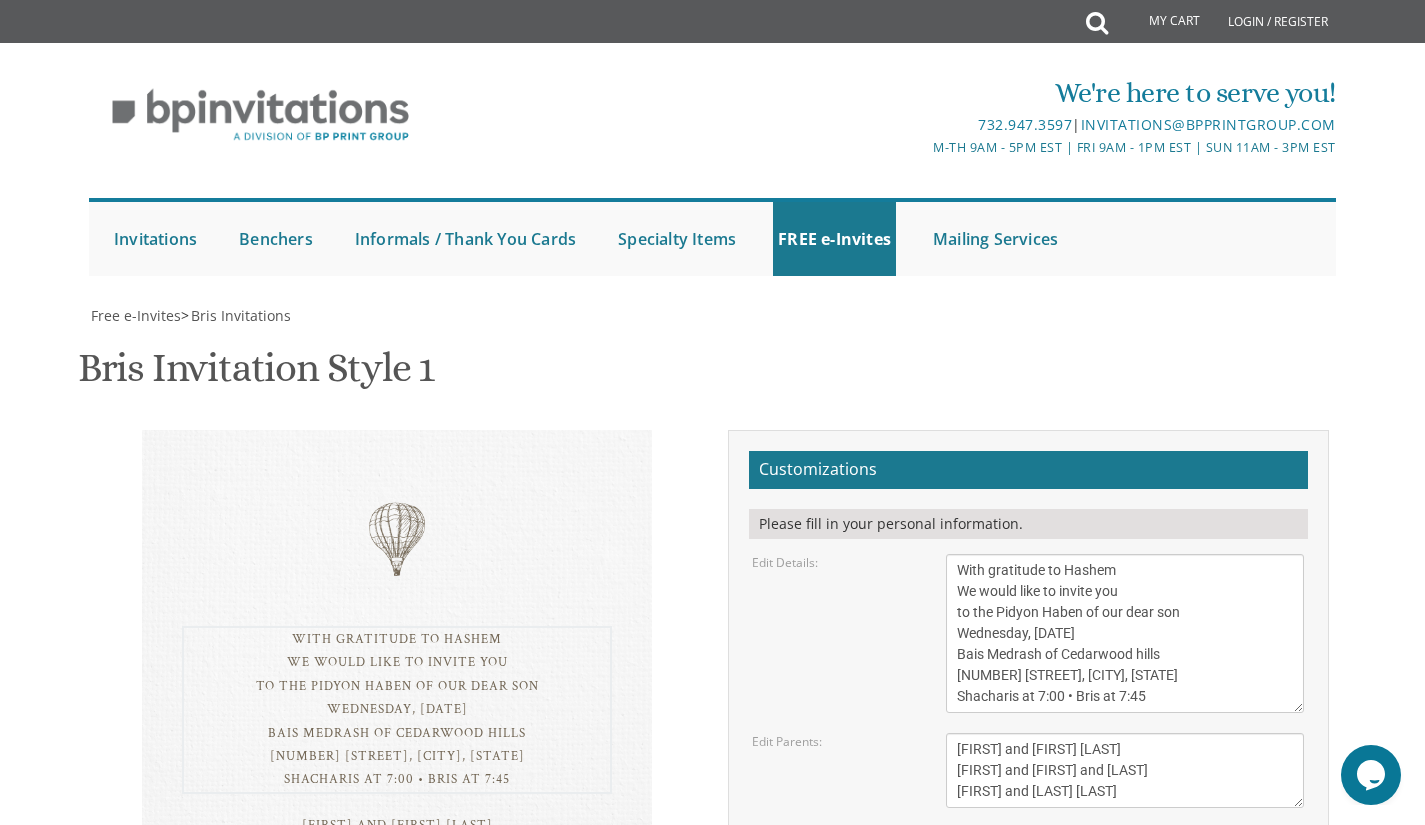 click on "[FIRST] & [FIRST] [LAST]
[FIRST] and [FIRST] [LAST]
[FIRST] and [LAST]" at bounding box center [1125, 770] 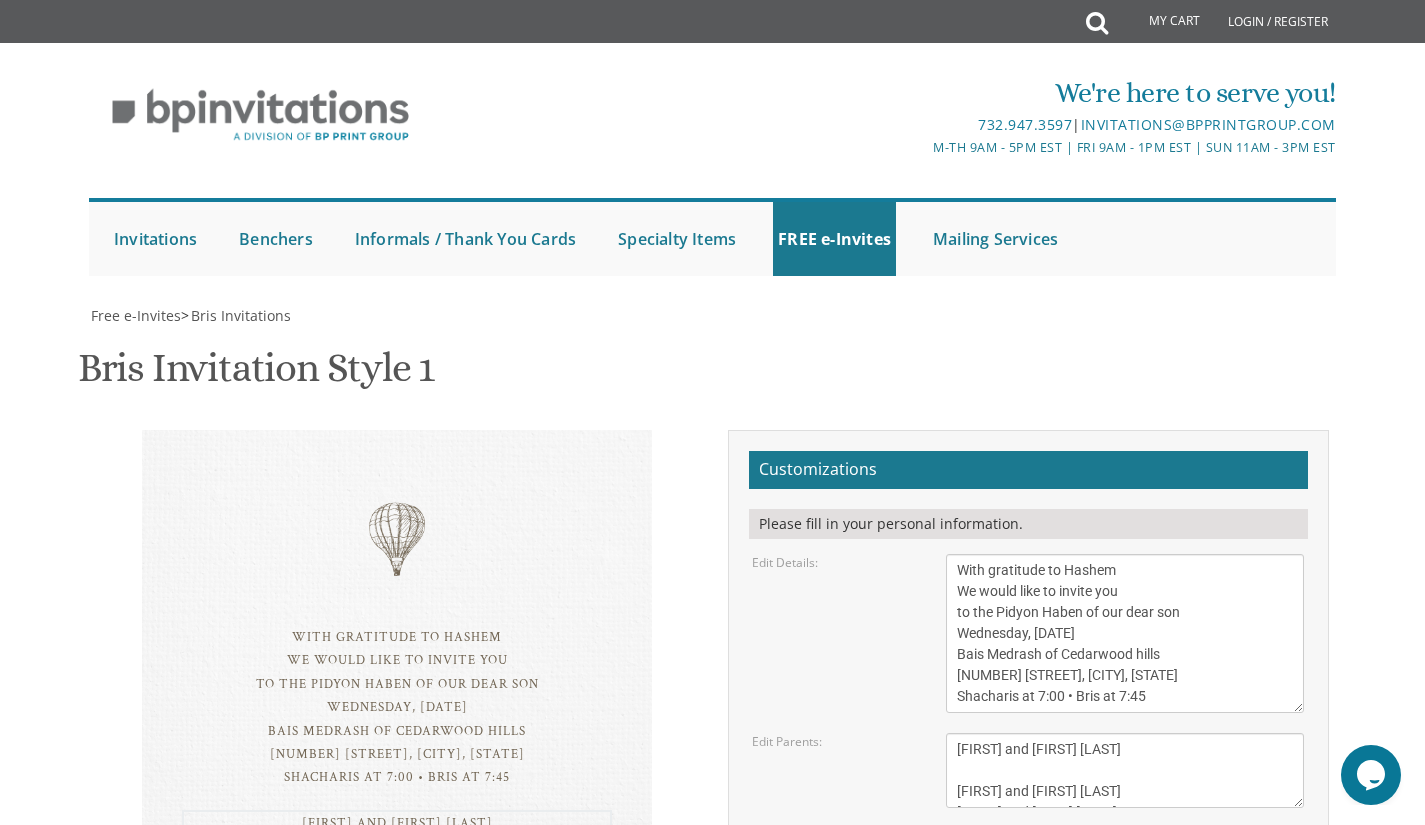 type on "[FIRST] and [FIRST] [LAST]
[FIRST] and [FIRST] [LAST]
[FIRST] and [LAST] [LAST]" 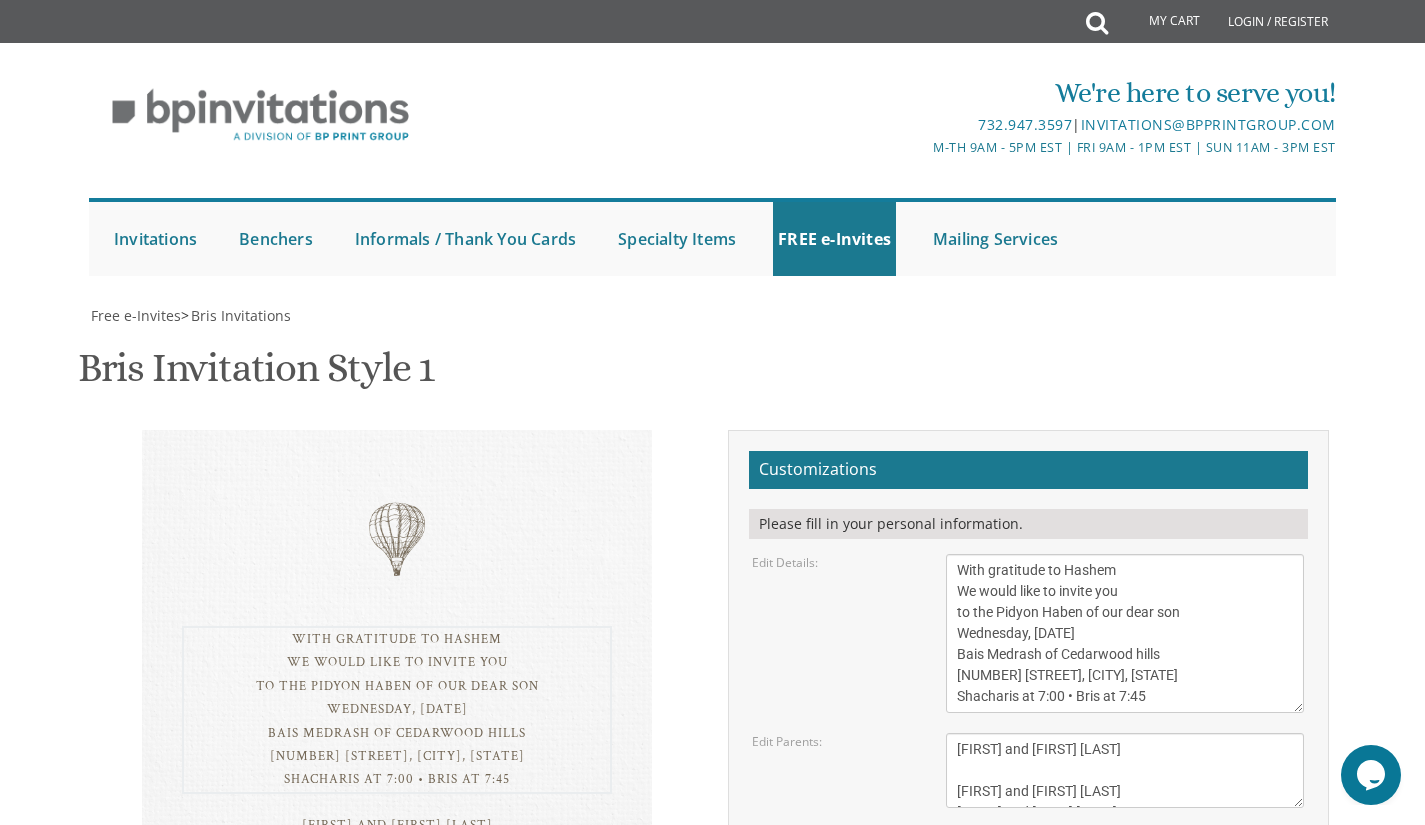 click on "Bris Invitation Style 1  SKU: bris1" at bounding box center [713, 370] 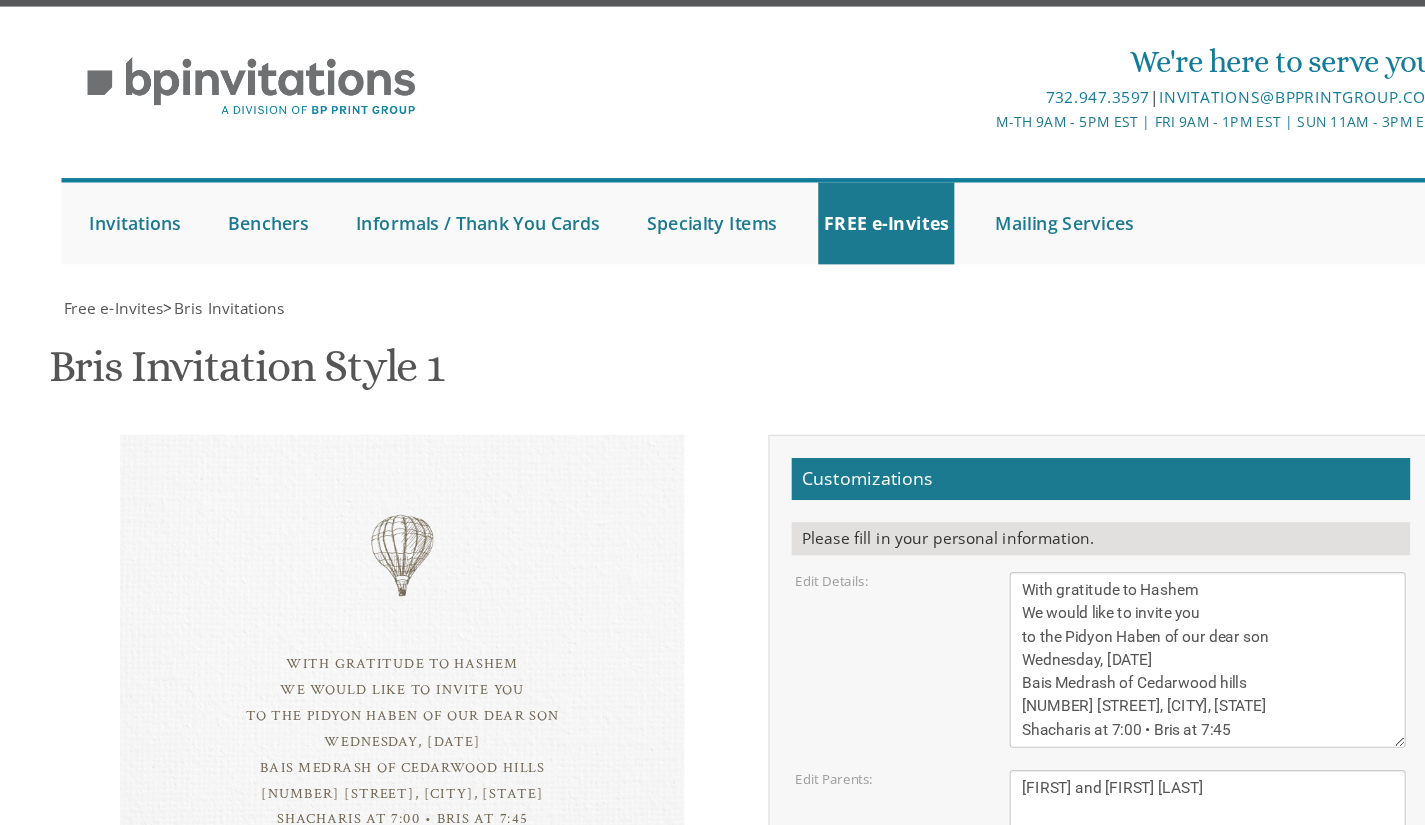 scroll, scrollTop: 300, scrollLeft: 0, axis: vertical 